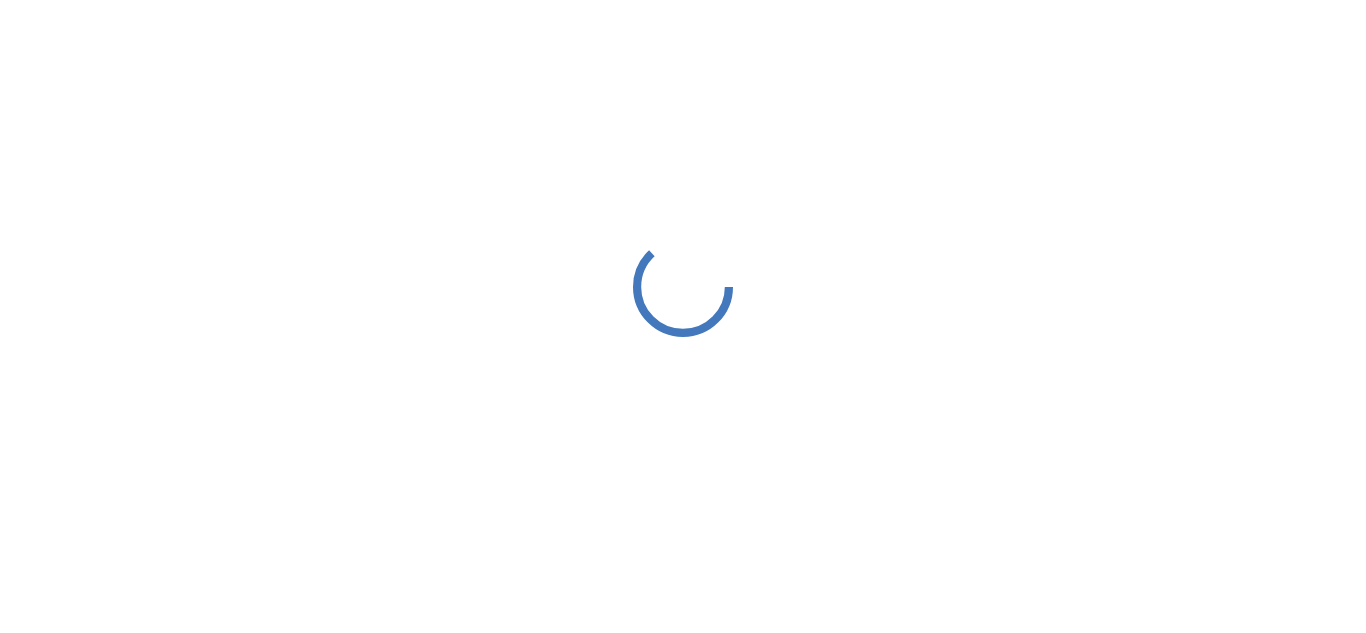 scroll, scrollTop: 0, scrollLeft: 0, axis: both 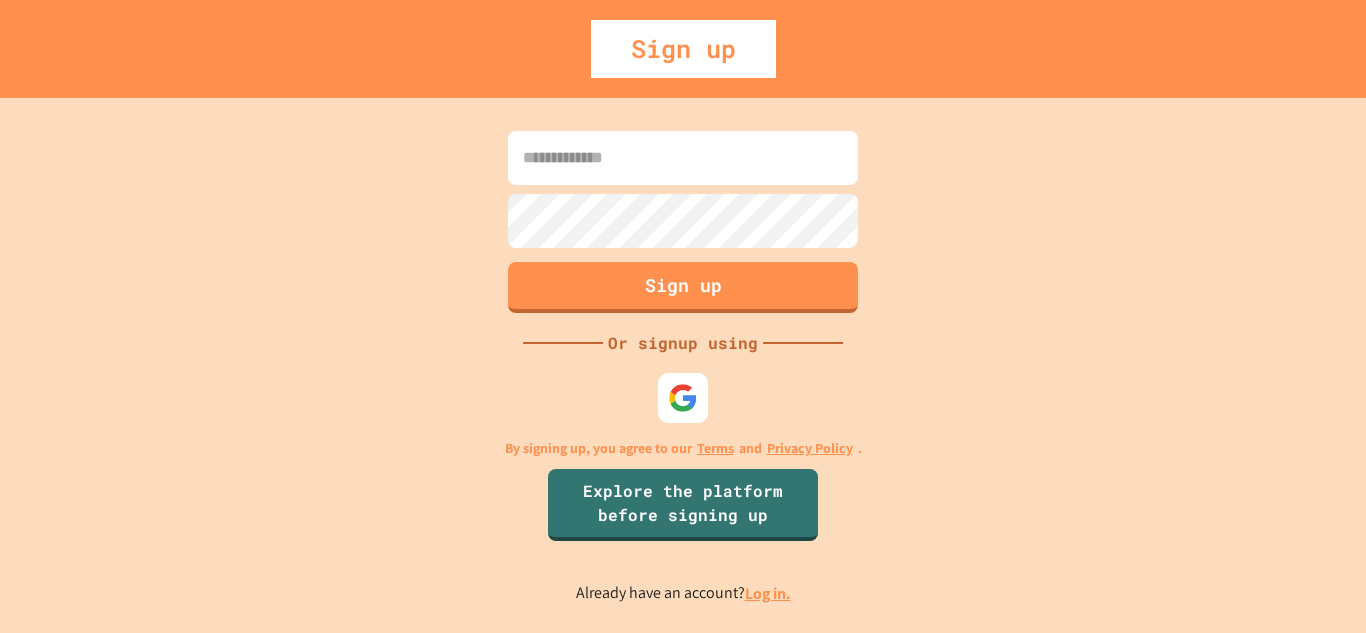 click at bounding box center [683, 158] 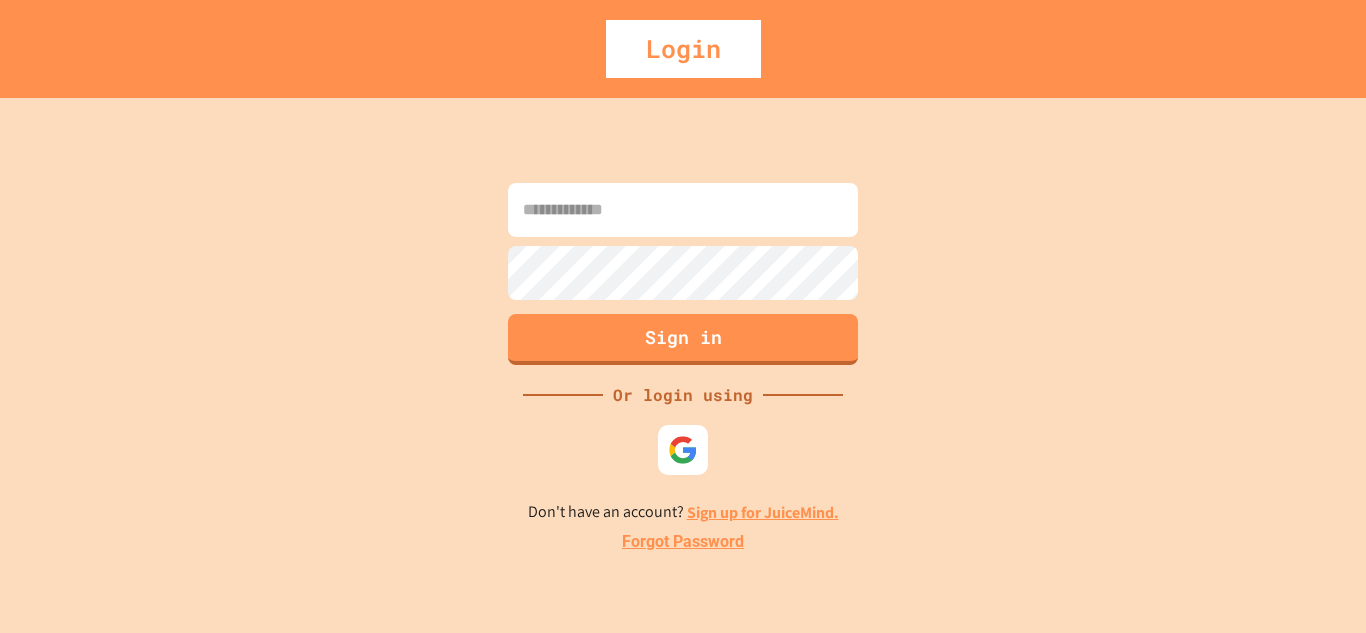 click on "Forgot Password" at bounding box center [683, 542] 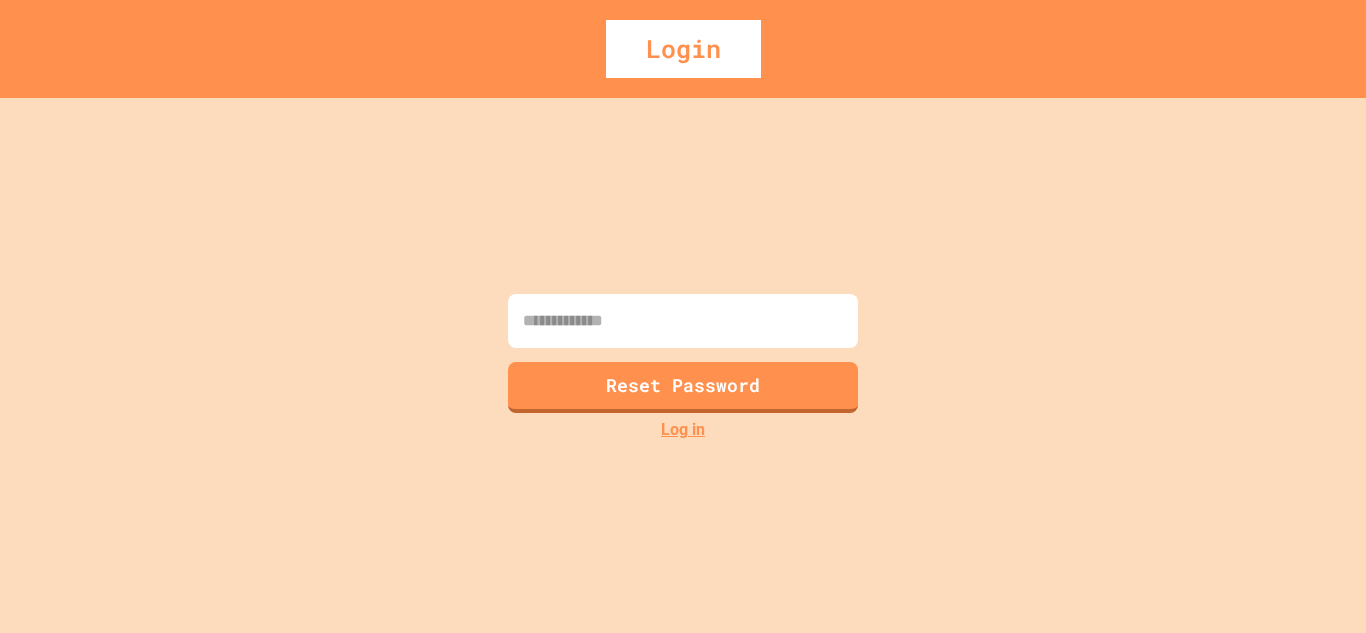 click at bounding box center [683, 321] 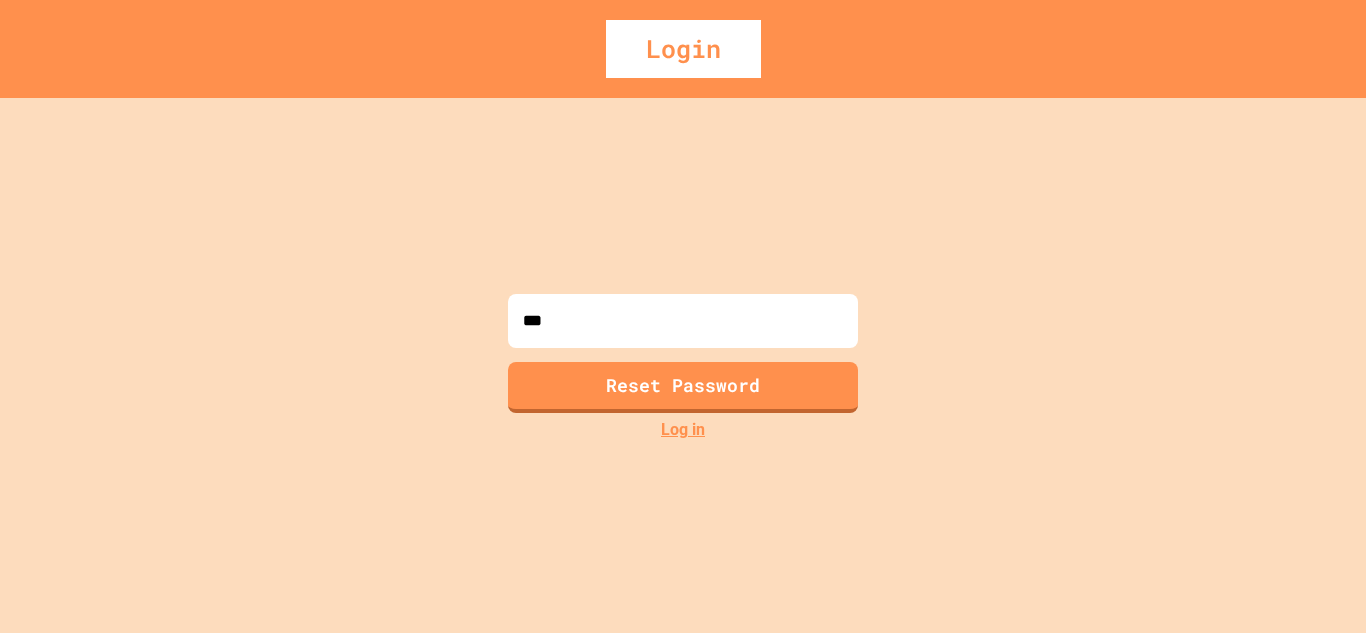 type on "****" 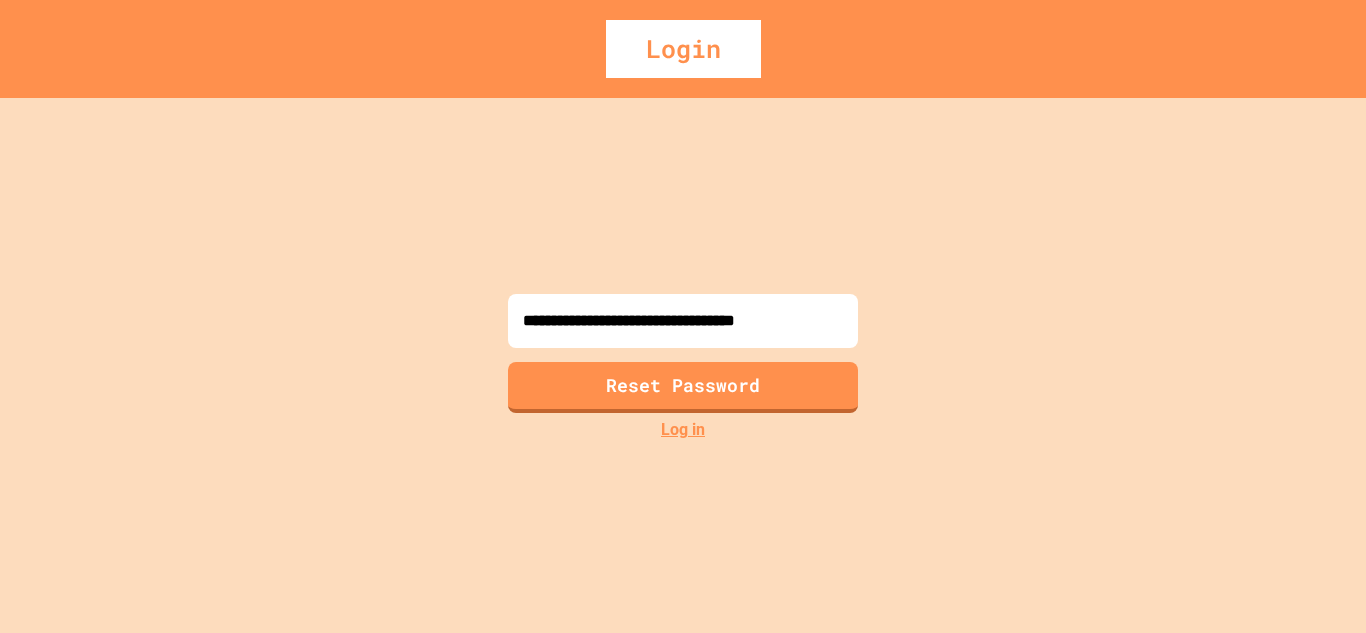 scroll, scrollTop: 0, scrollLeft: 16, axis: horizontal 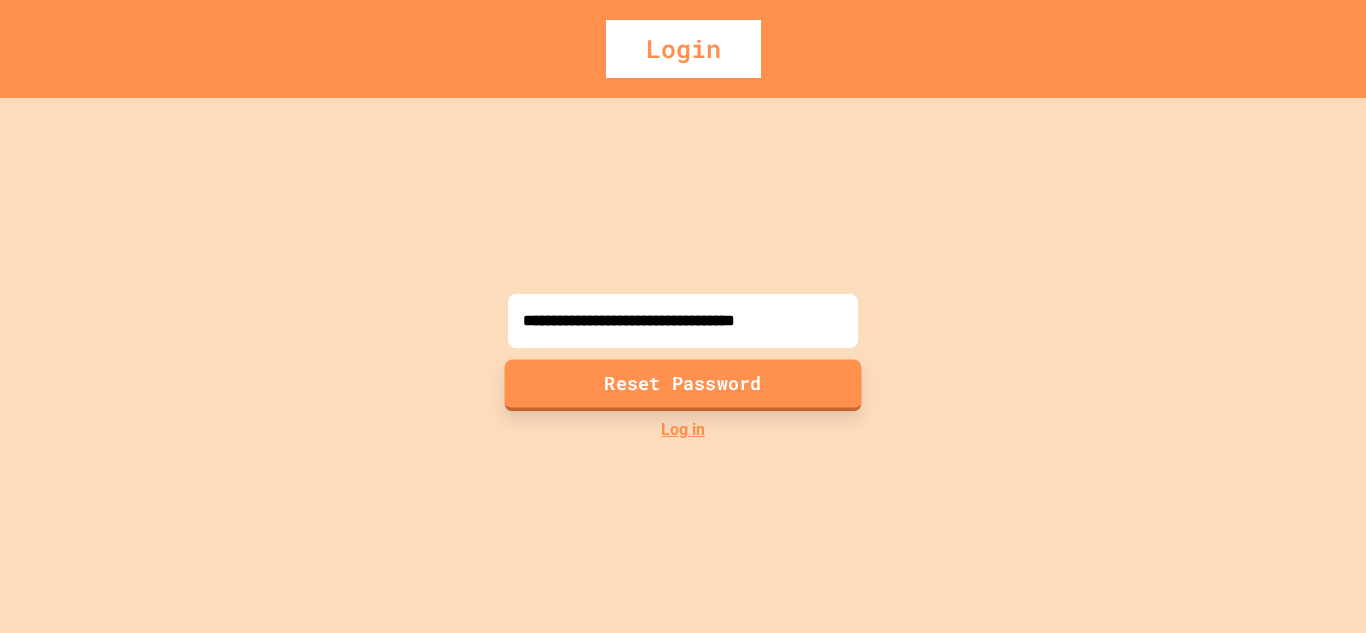 type on "**********" 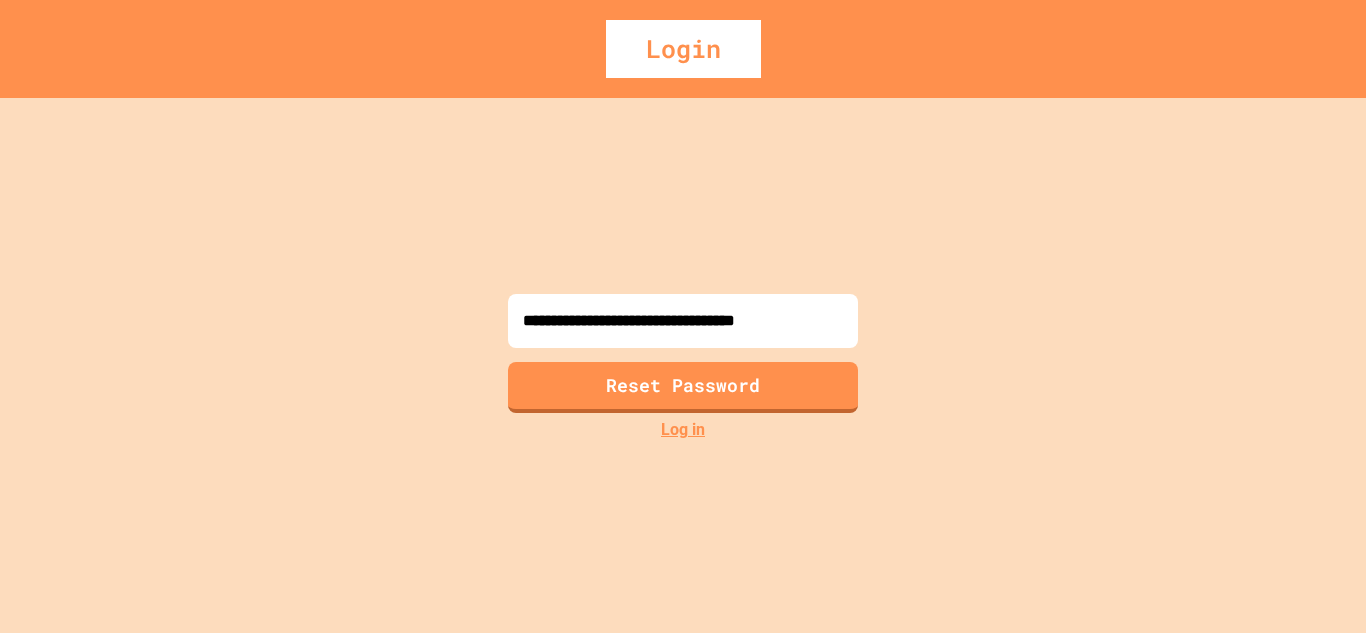 click on "Log in" at bounding box center [683, 430] 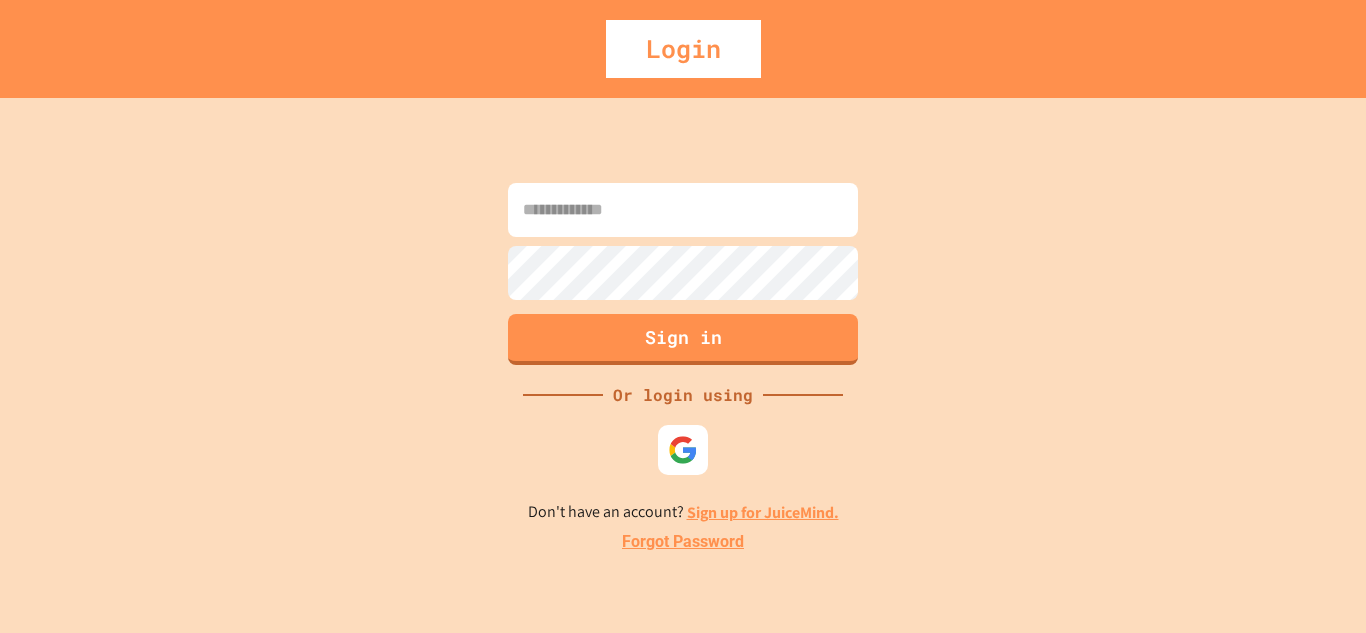 click at bounding box center [683, 210] 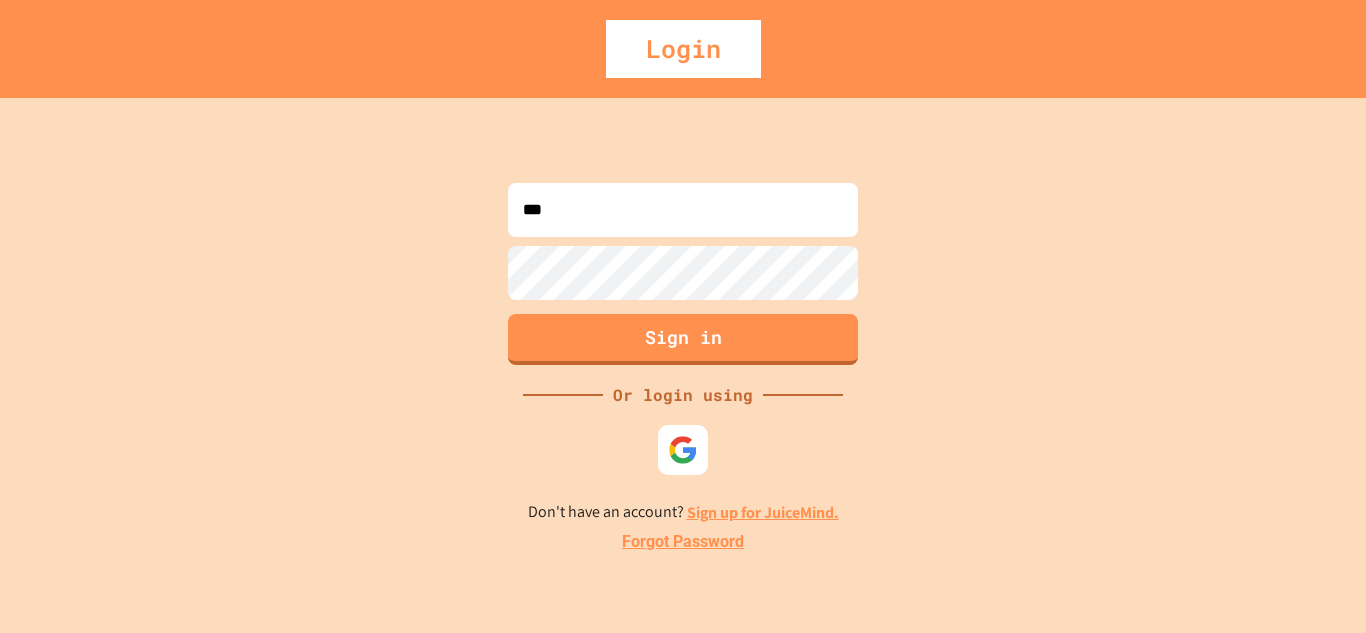 type on "****" 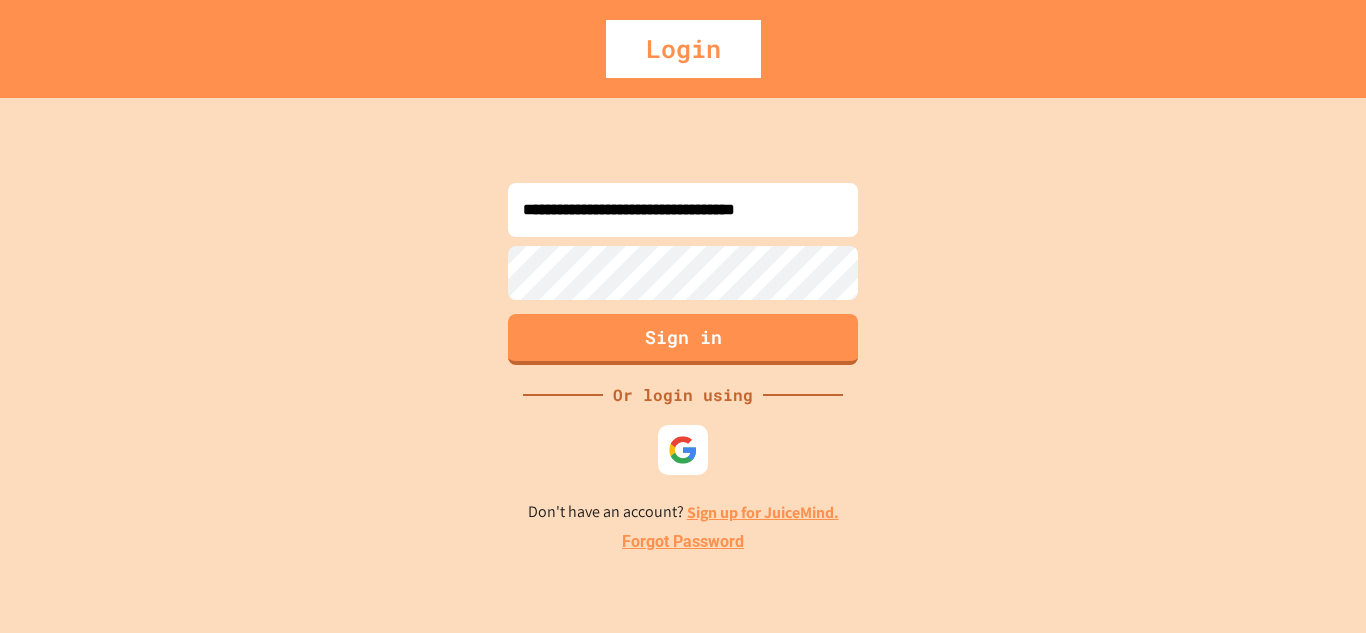 scroll, scrollTop: 0, scrollLeft: 16, axis: horizontal 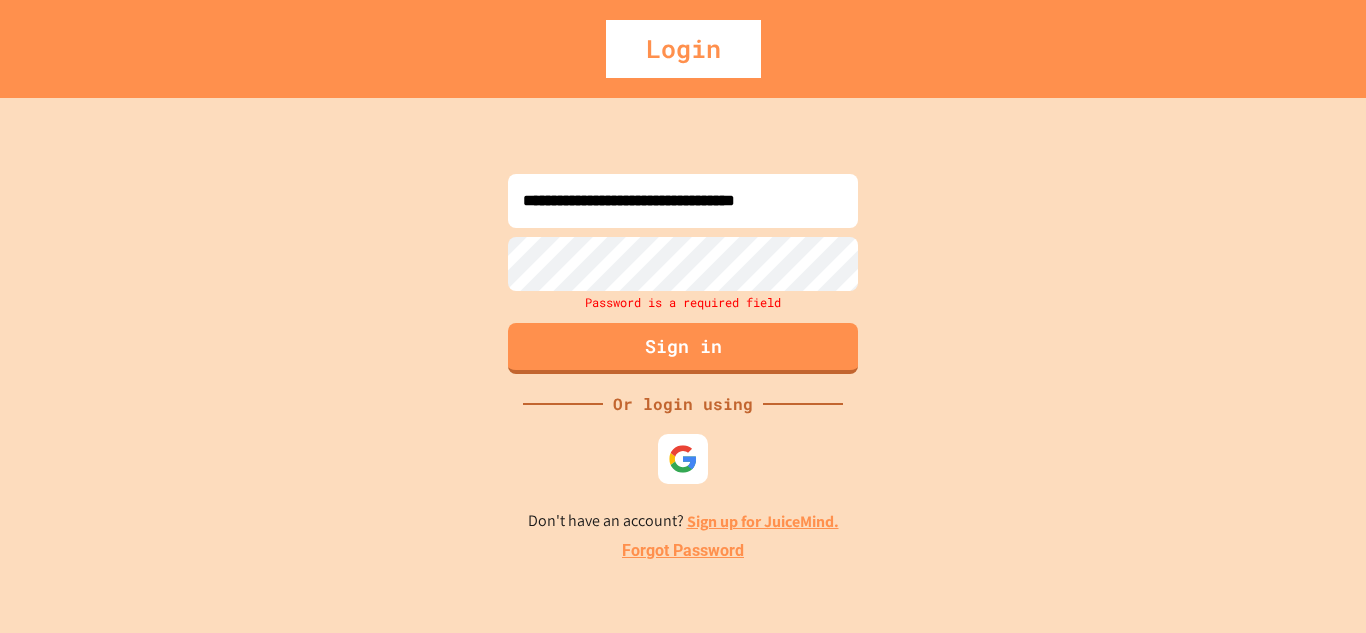 click on "**********" at bounding box center (683, 201) 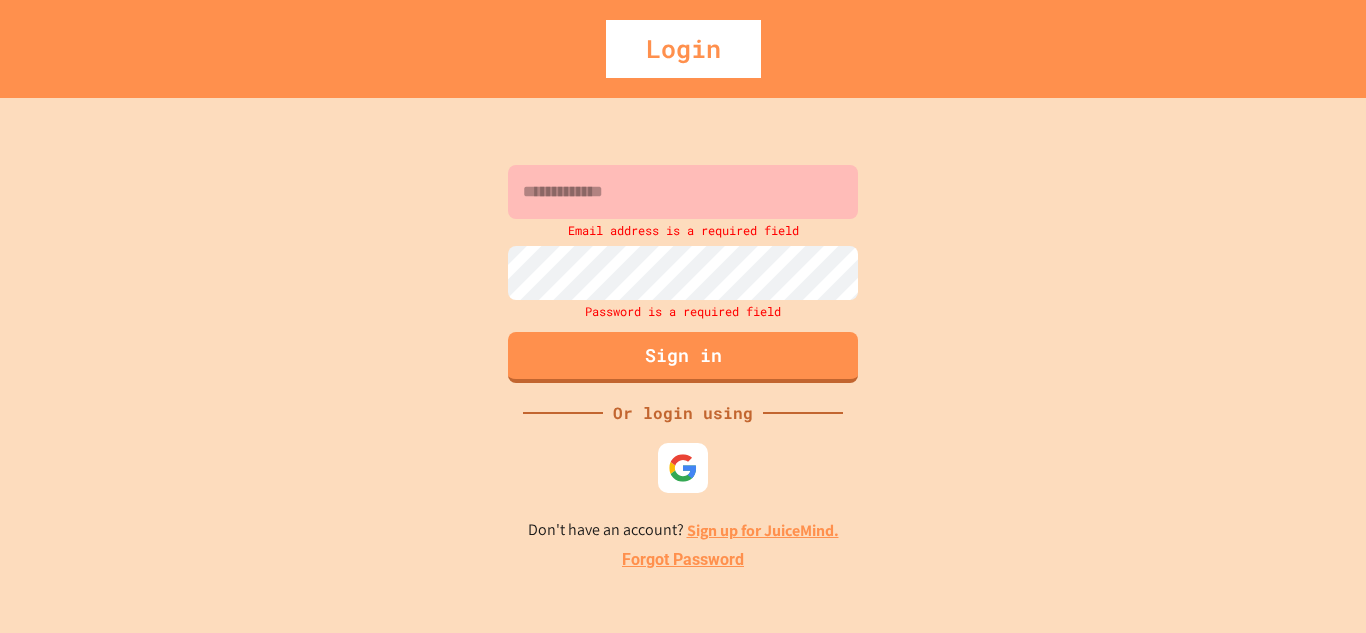 type 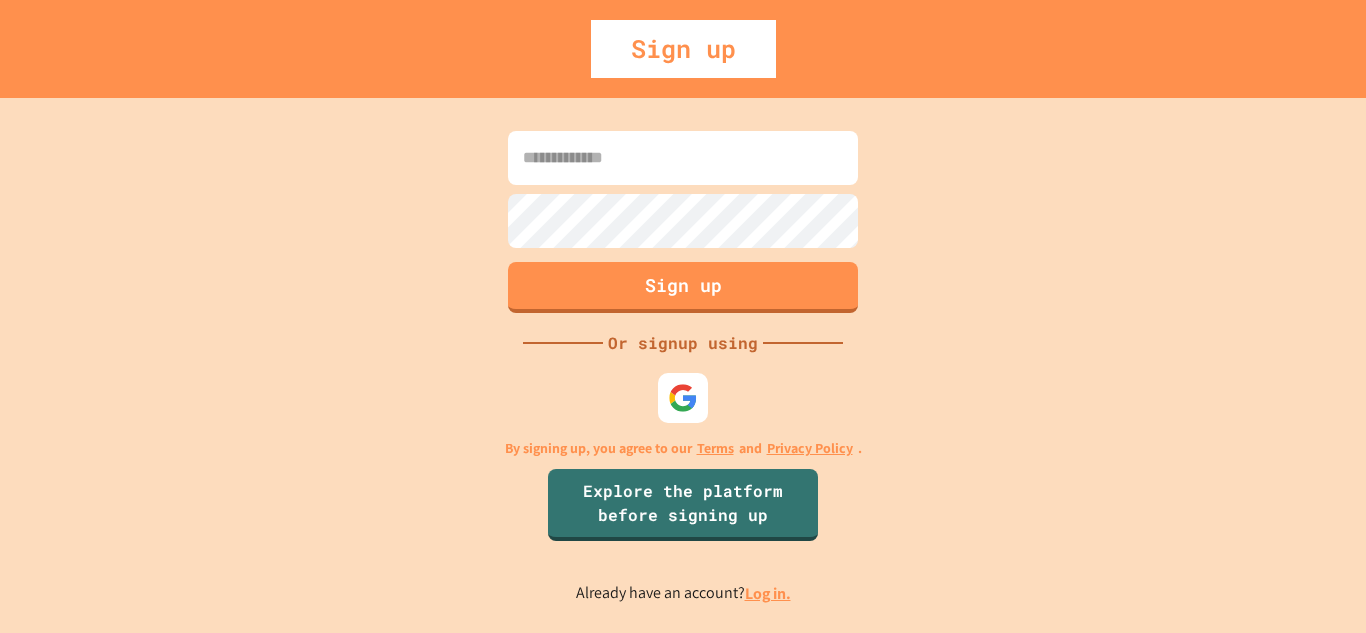 click at bounding box center [683, 158] 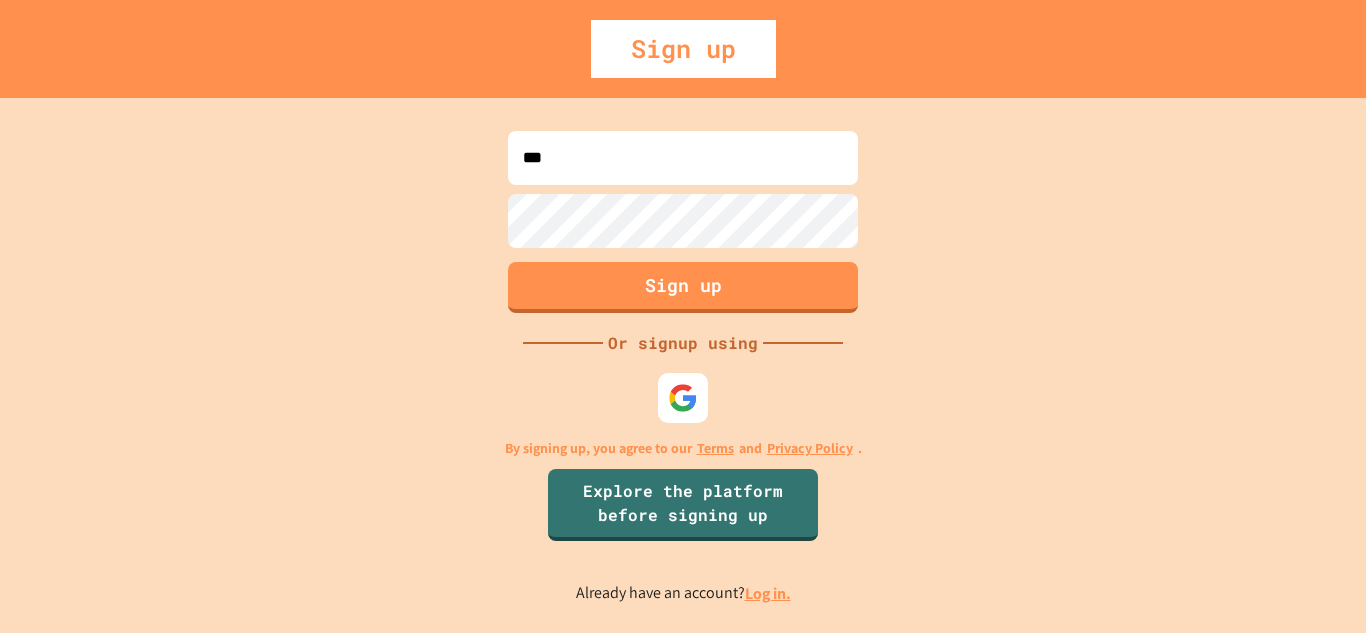 type on "****" 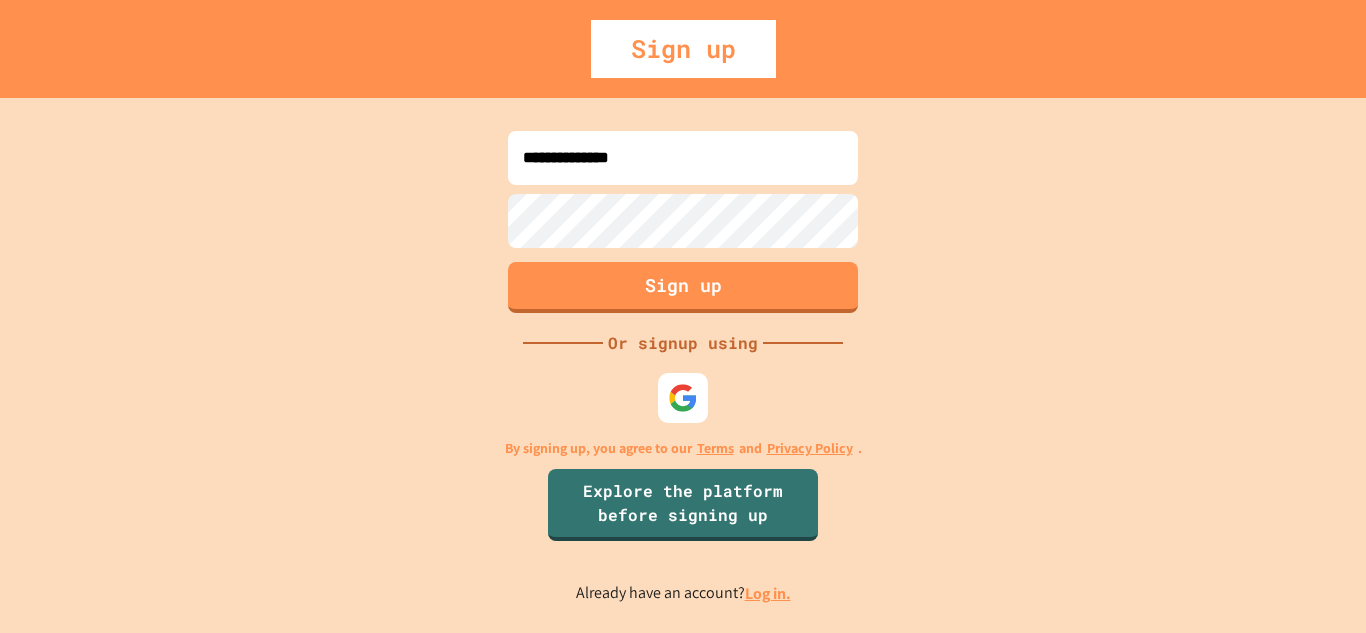 type on "**********" 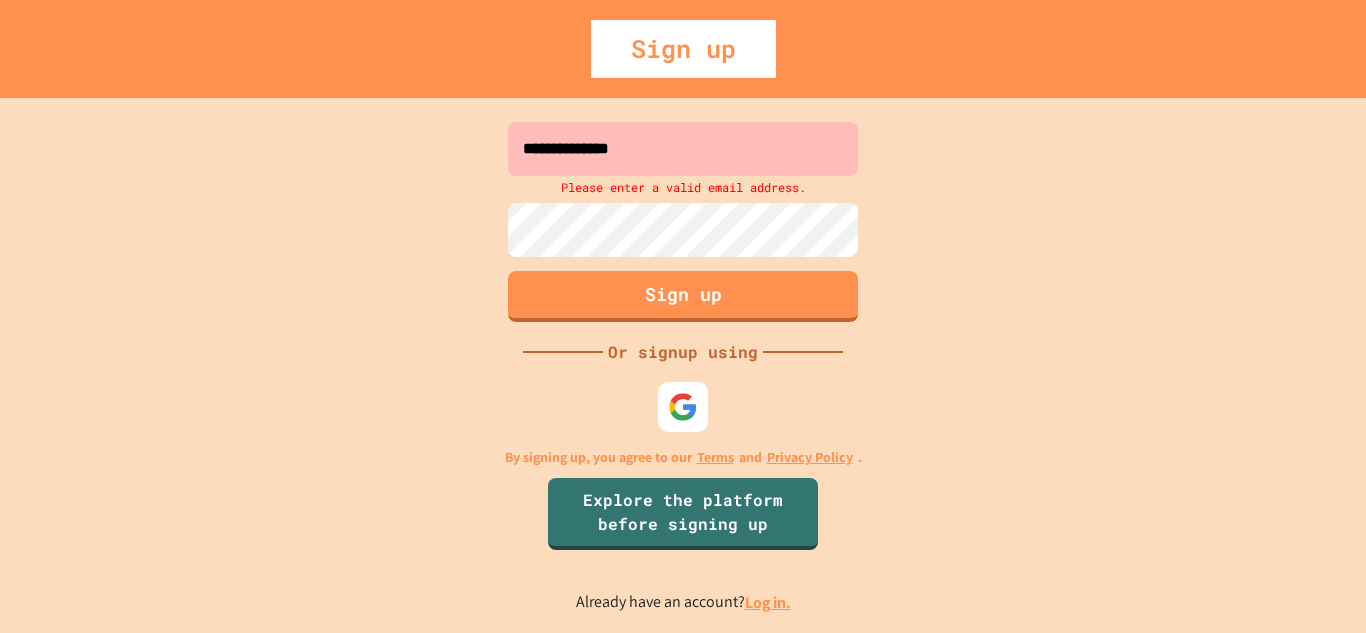 type 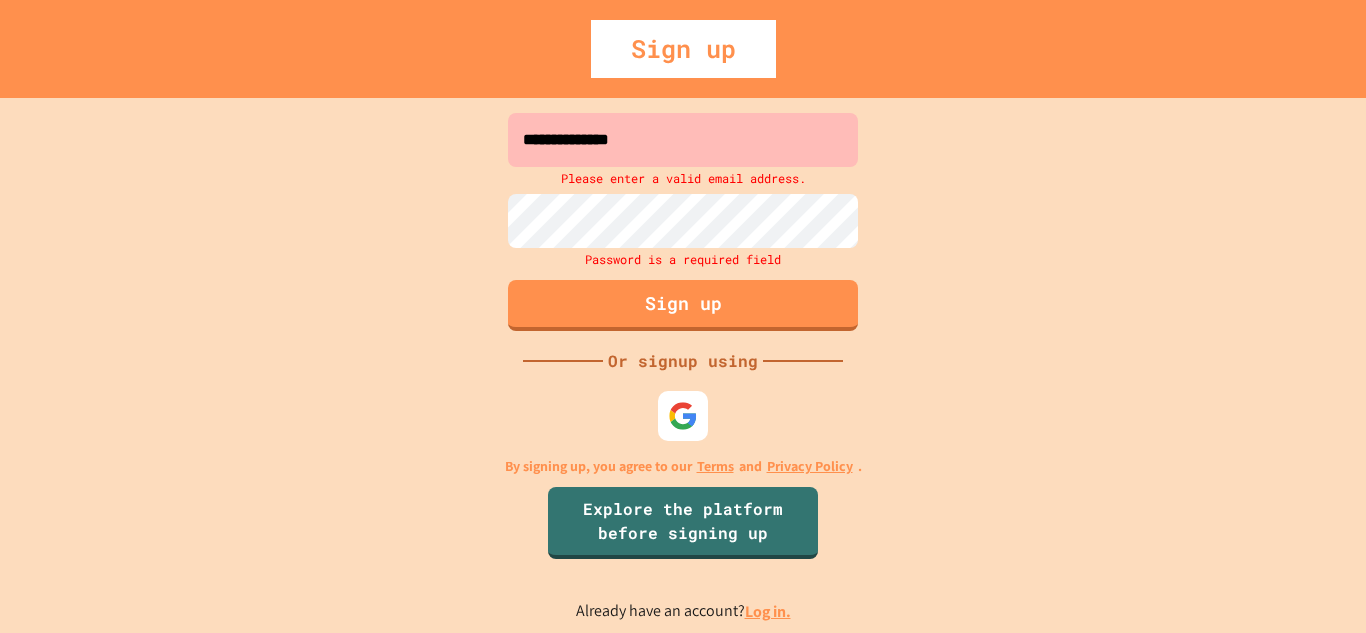 click on "**********" at bounding box center (683, 140) 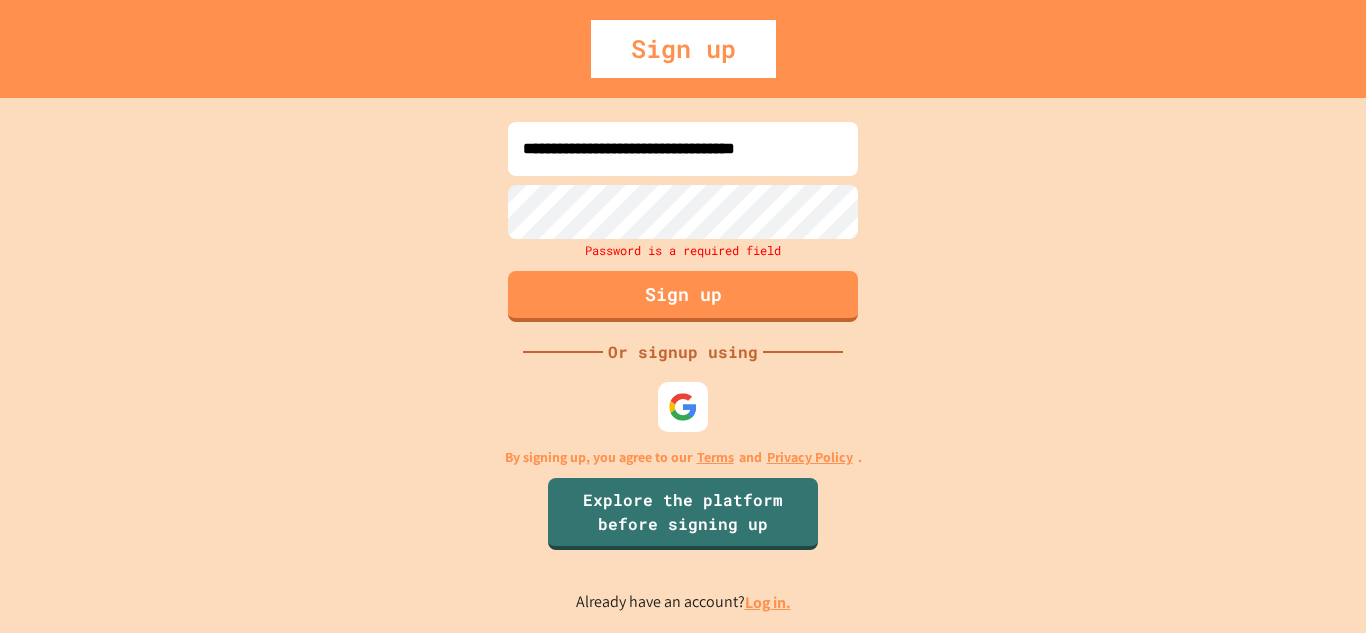 scroll, scrollTop: 0, scrollLeft: 16, axis: horizontal 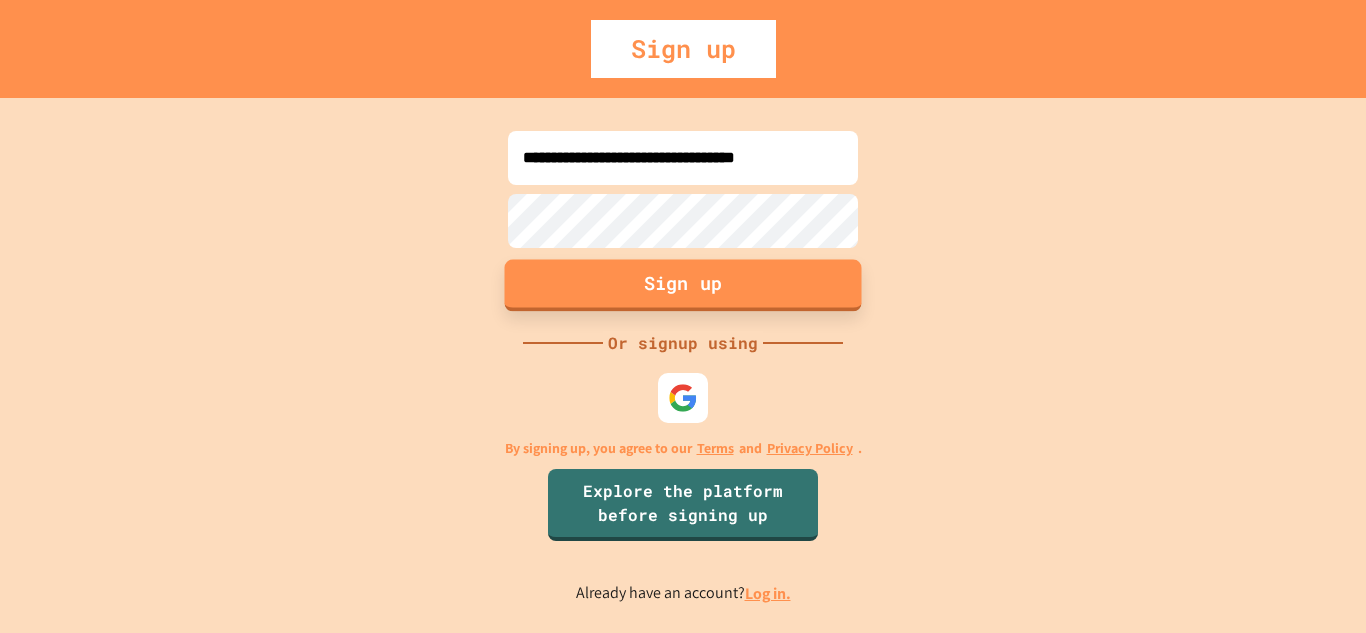 click on "Sign up" at bounding box center [683, 285] 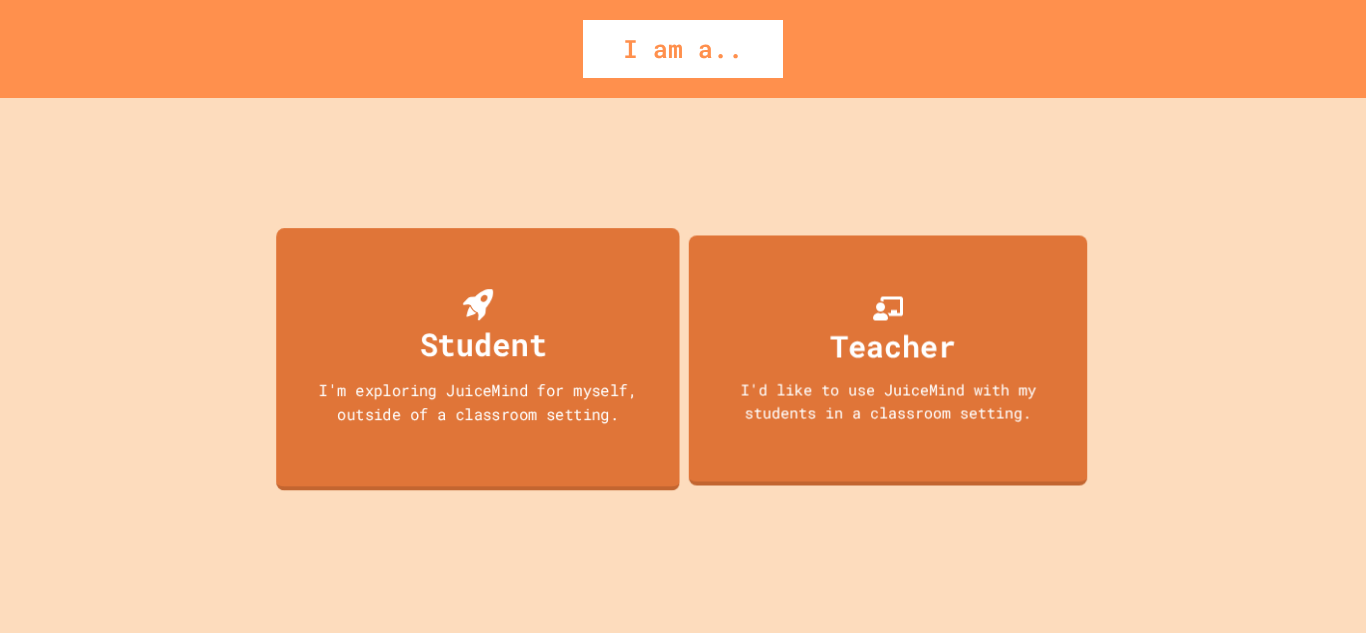 click on "Student I'm exploring JuiceMind for myself, outside of a classroom setting." at bounding box center (478, 359) 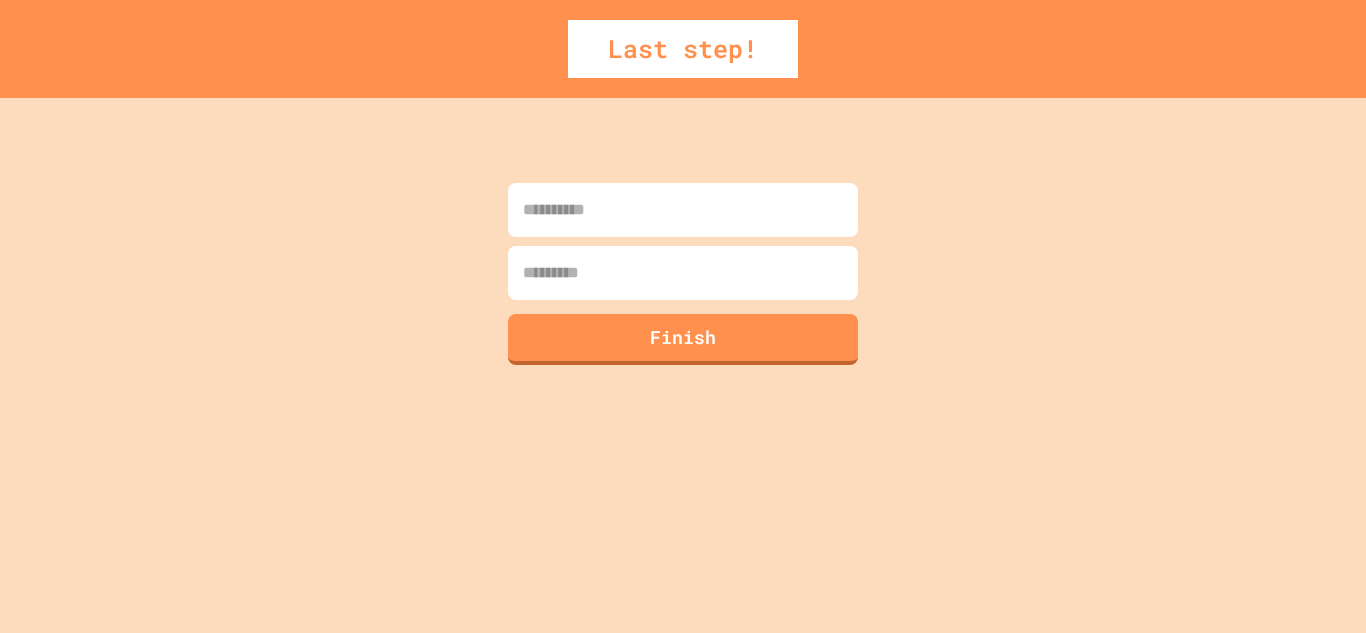 click at bounding box center [683, 210] 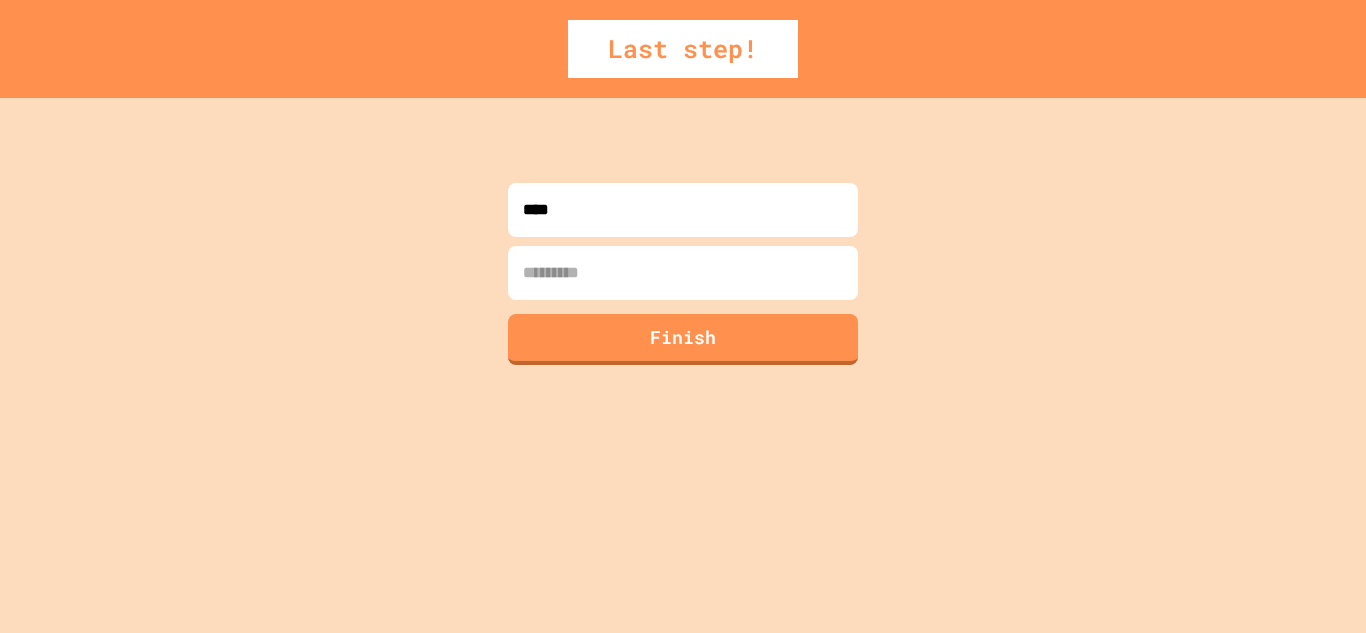type on "****" 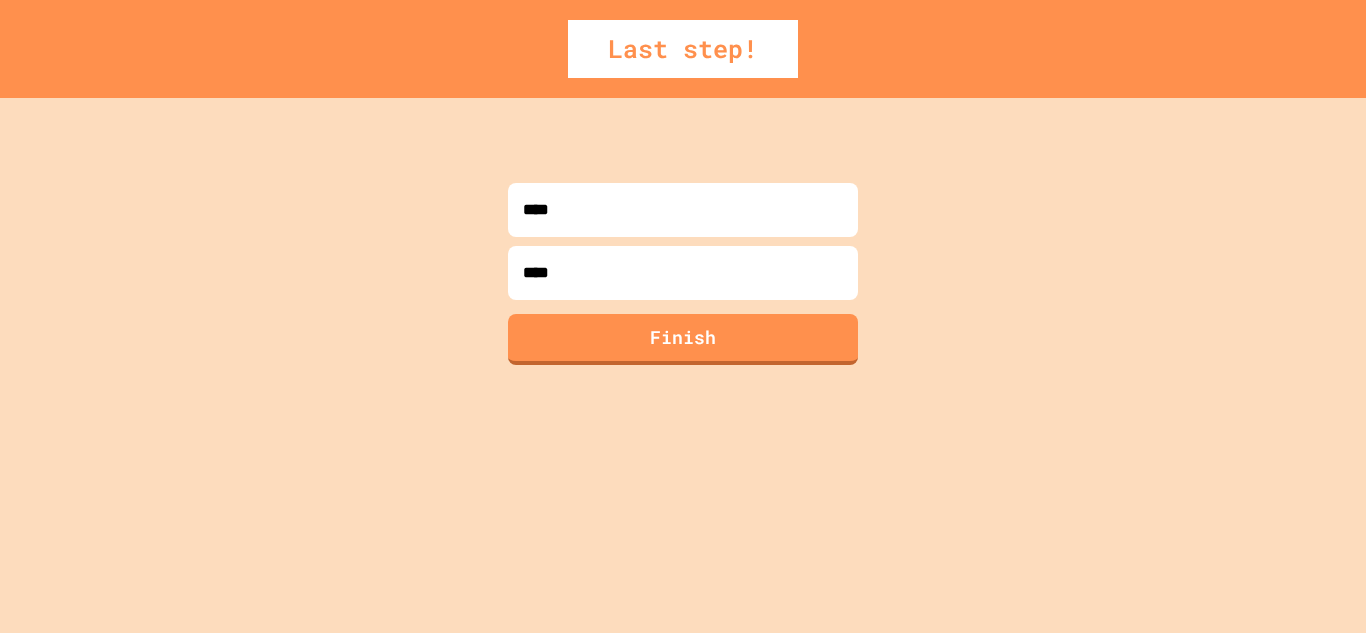 type on "*****" 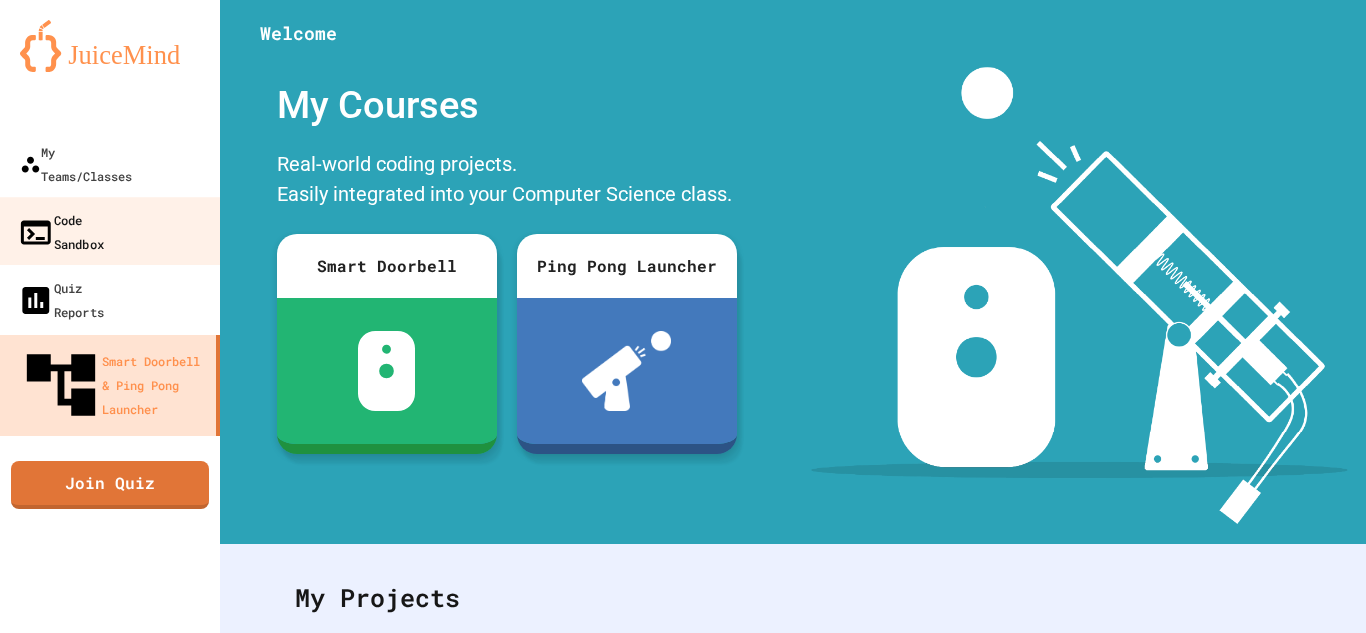 click on "Code Sandbox" at bounding box center [109, 232] 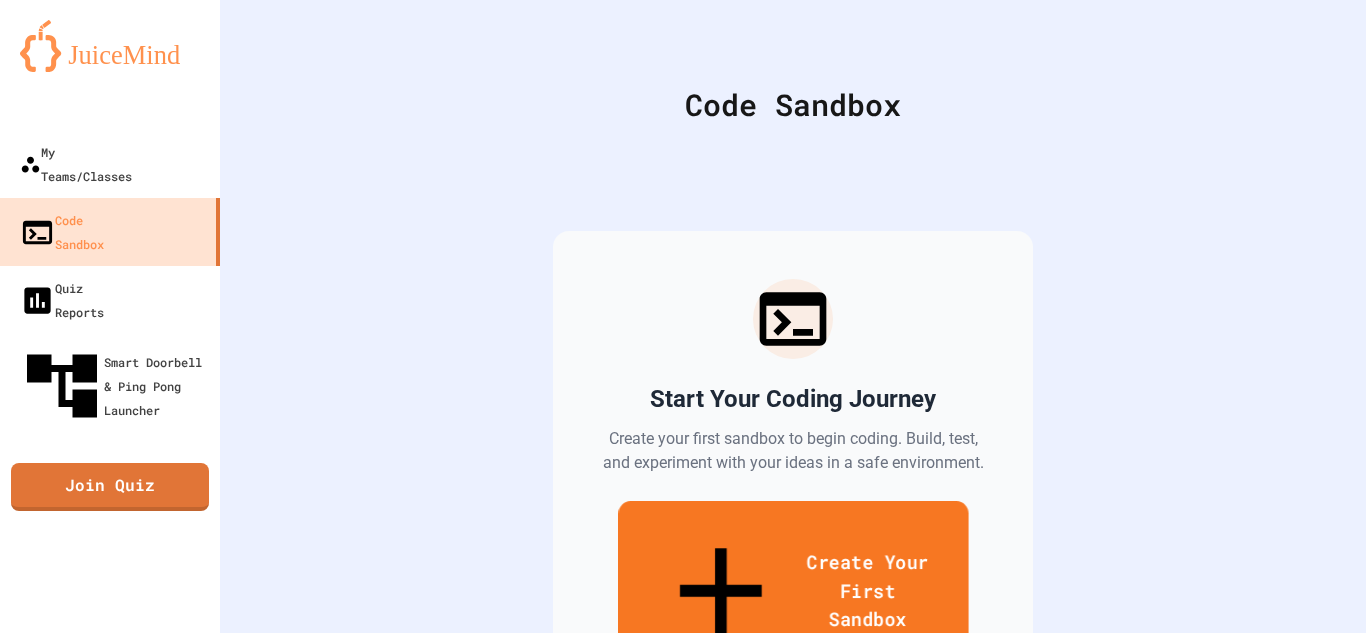 click on "Create Your First Sandbox" at bounding box center [793, 593] 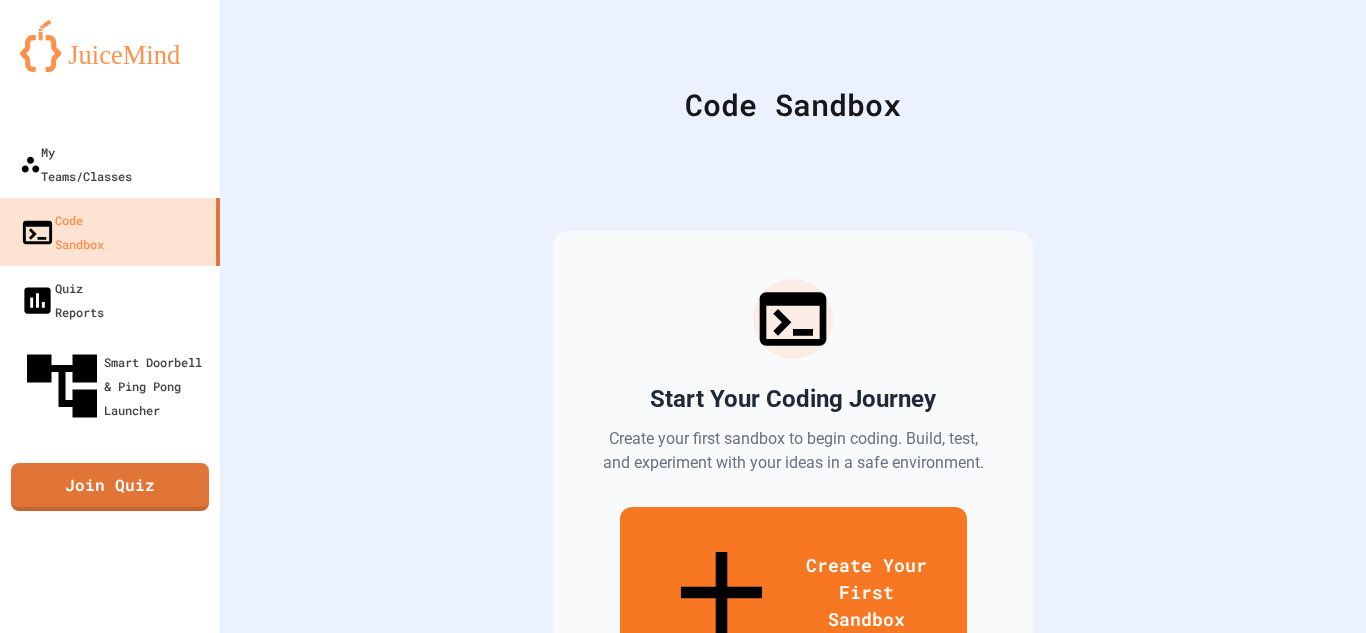 click at bounding box center [683, 730] 